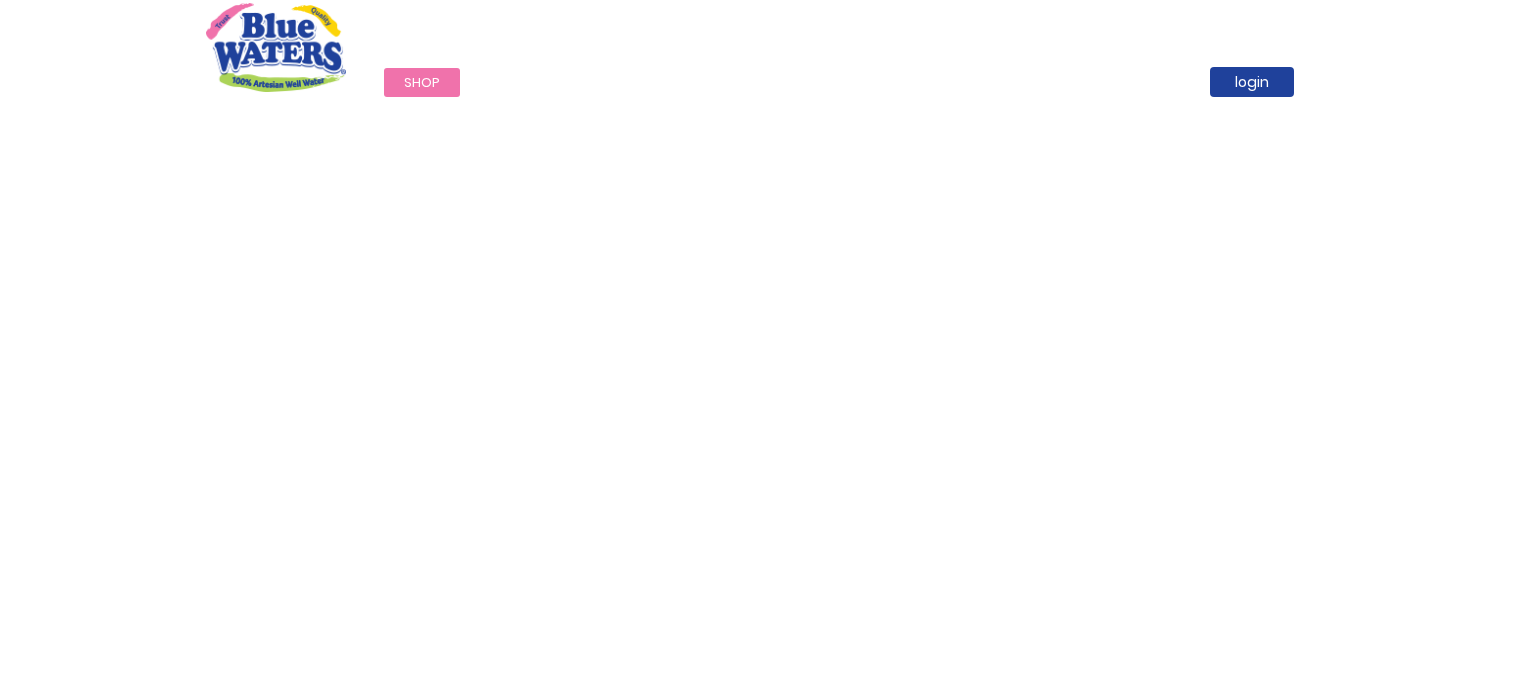 scroll, scrollTop: 0, scrollLeft: 0, axis: both 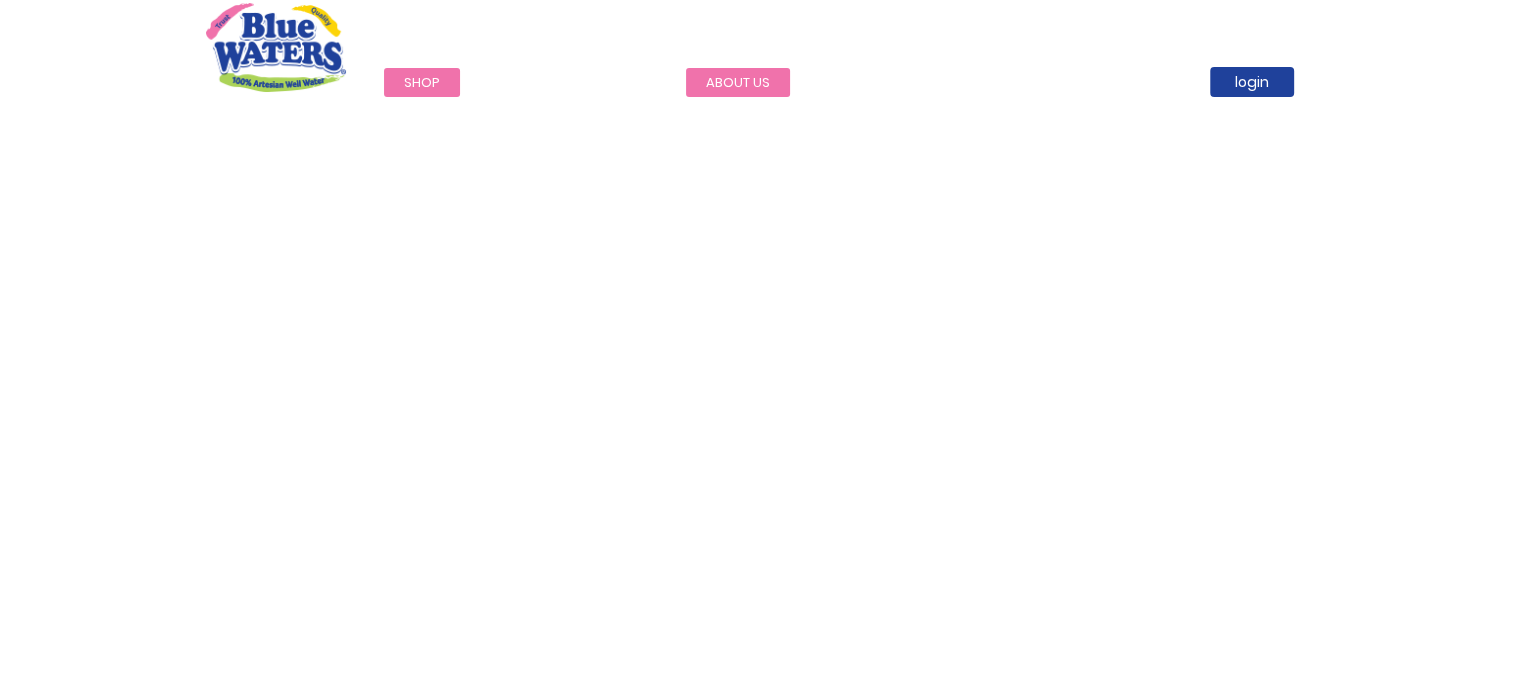 click on "about us" at bounding box center (738, 82) 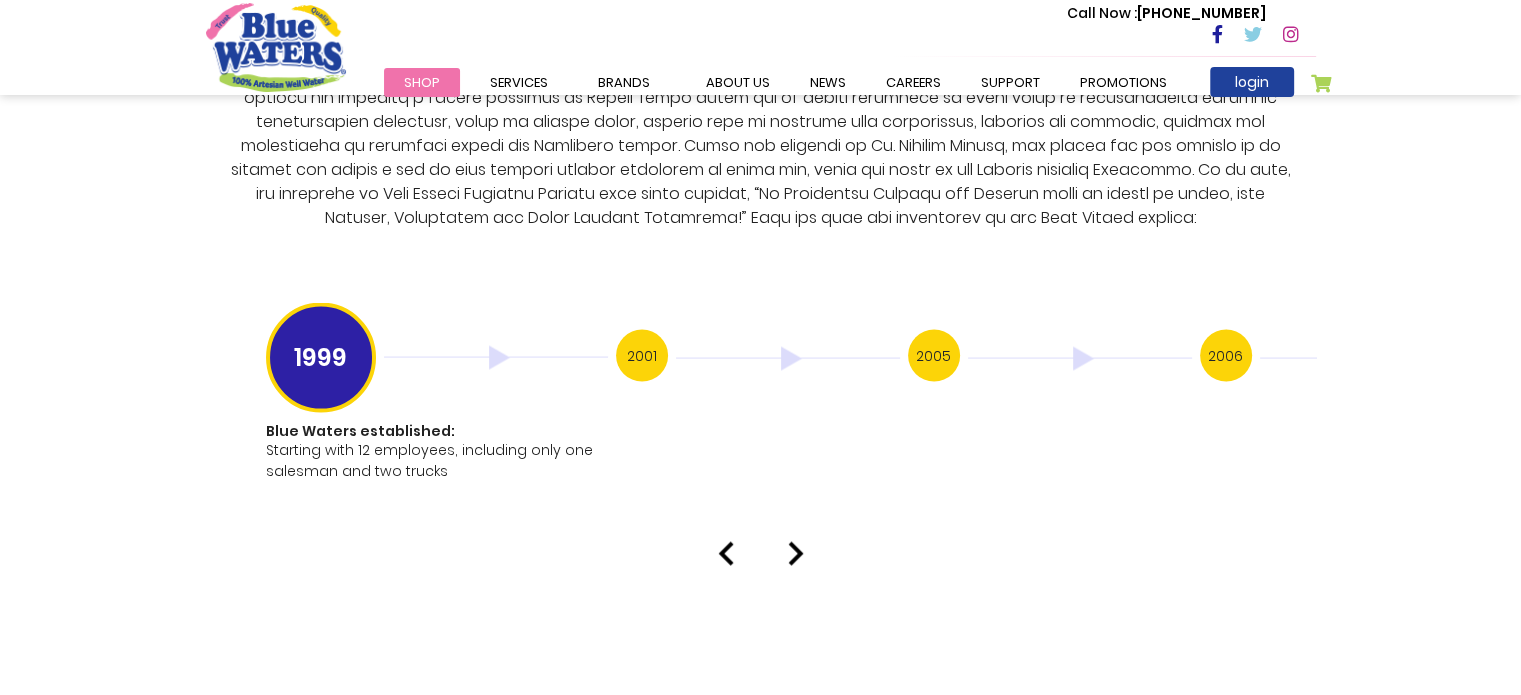 scroll, scrollTop: 3900, scrollLeft: 0, axis: vertical 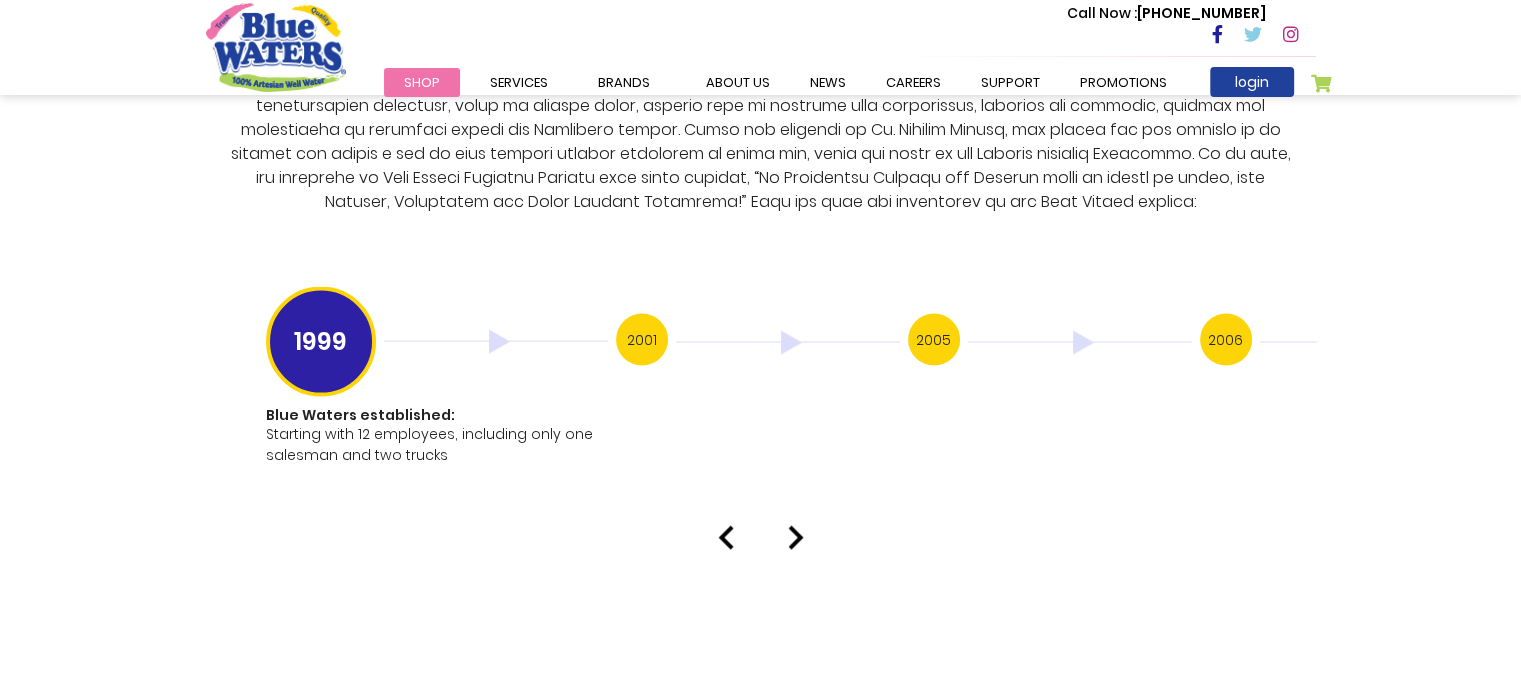 click at bounding box center [796, 538] 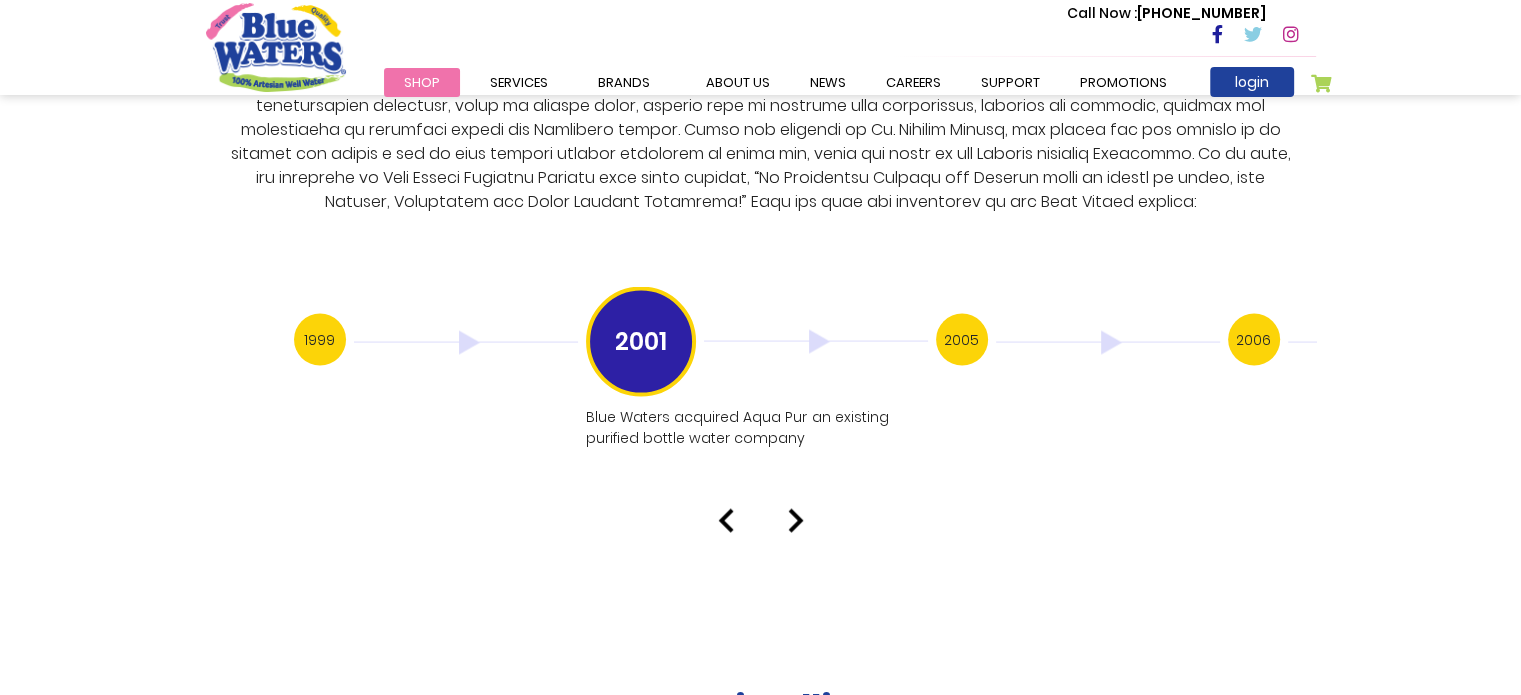 click on "About Us
Our Story
Blue Waters Products Limited established in the year [DATE] in [GEOGRAPHIC_DATA] has grown to be an iconic Caribbean brand over the years and is now the preferred brand of bottled purified drinking water in the [GEOGRAPHIC_DATA]
Water Source
Have you ever wondered where the water for Blue Waters bottled water comes from?
Manufacturing Process" at bounding box center (760, -1462) 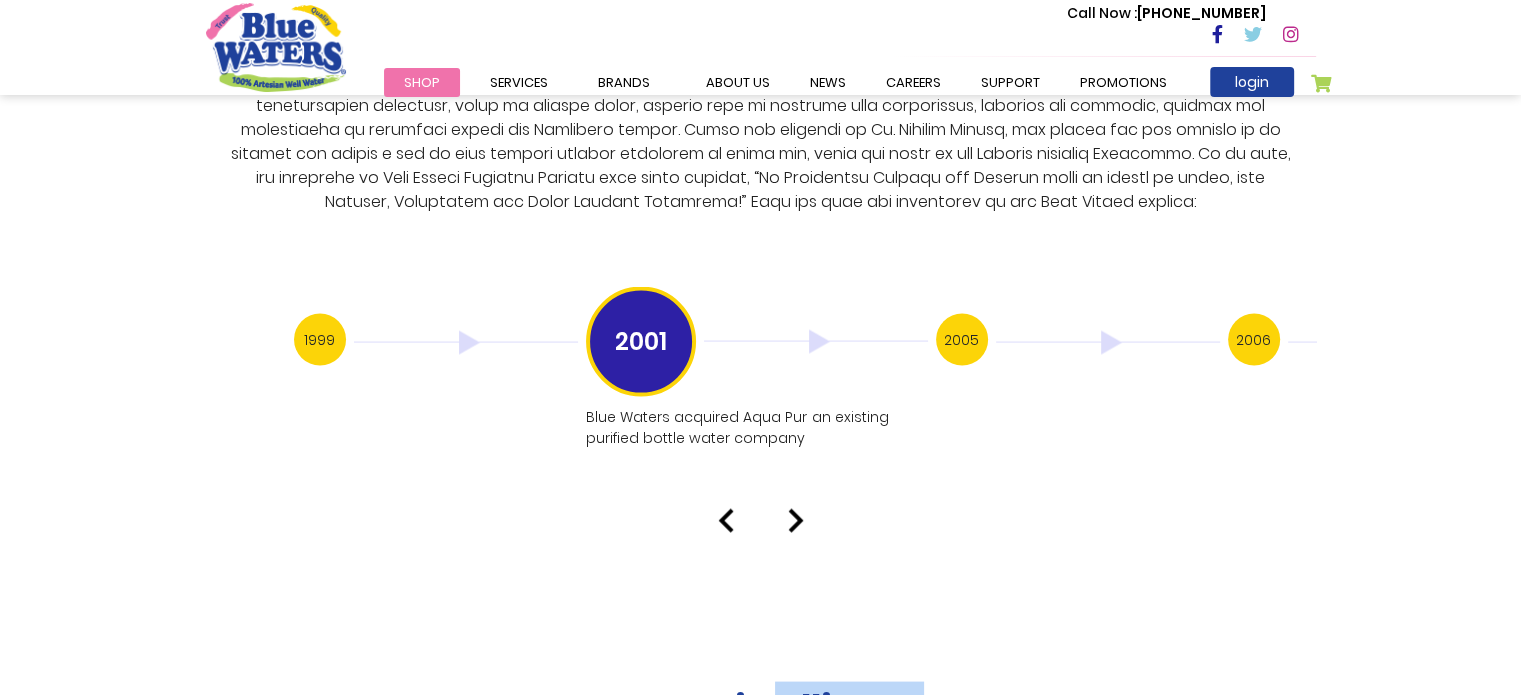 click on "About Us
Our Story
Blue Waters Products Limited established in the year [DATE] in [GEOGRAPHIC_DATA] has grown to be an iconic Caribbean brand over the years and is now the preferred brand of bottled purified drinking water in the [GEOGRAPHIC_DATA]
Water Source
Have you ever wondered where the water for Blue Waters bottled water comes from?
Manufacturing Process" at bounding box center [760, -1462] 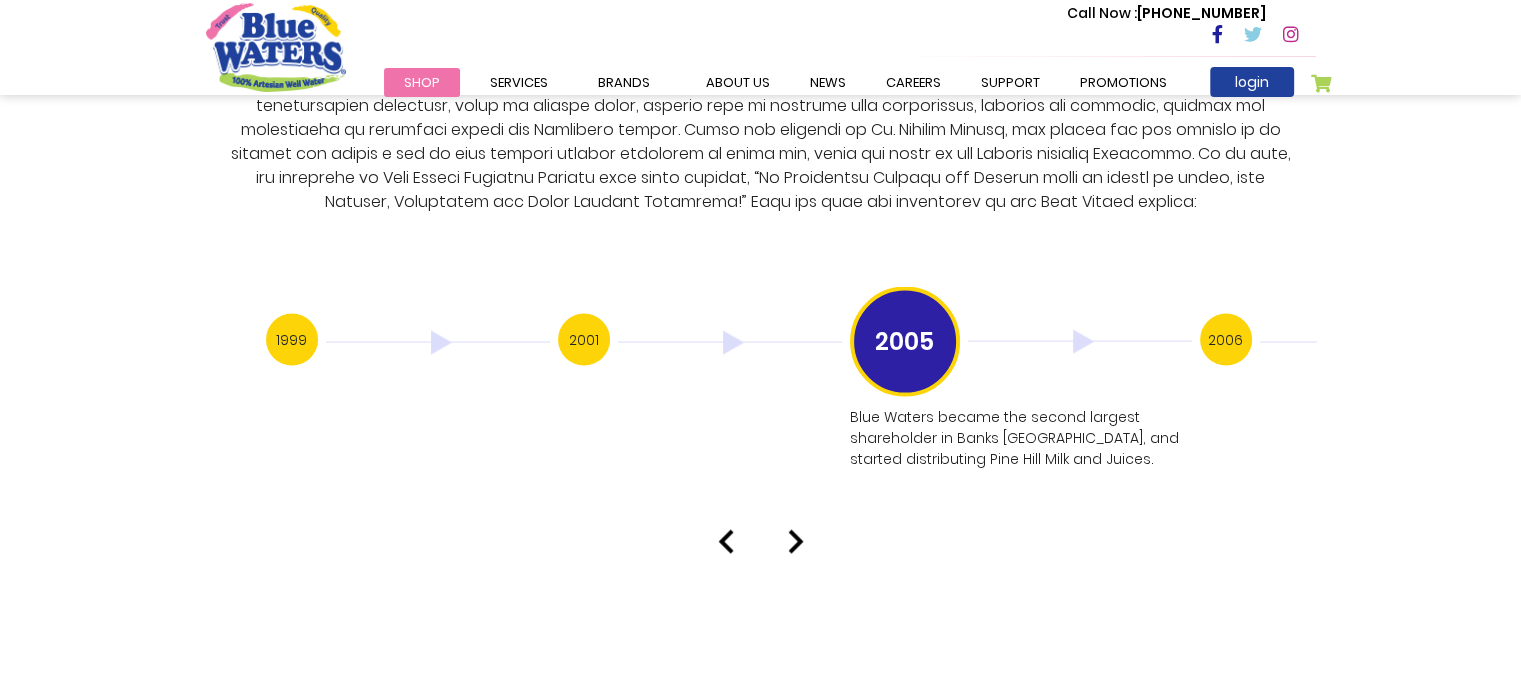 click on "Our History
1999
Blue Waters established:
Starting with 12 employees, including only one salesman and two trucks
2001
Blue Waters acquired Aqua Pur an existing purified bottle water company
2005
2006 2008 2009" at bounding box center (760, 151) 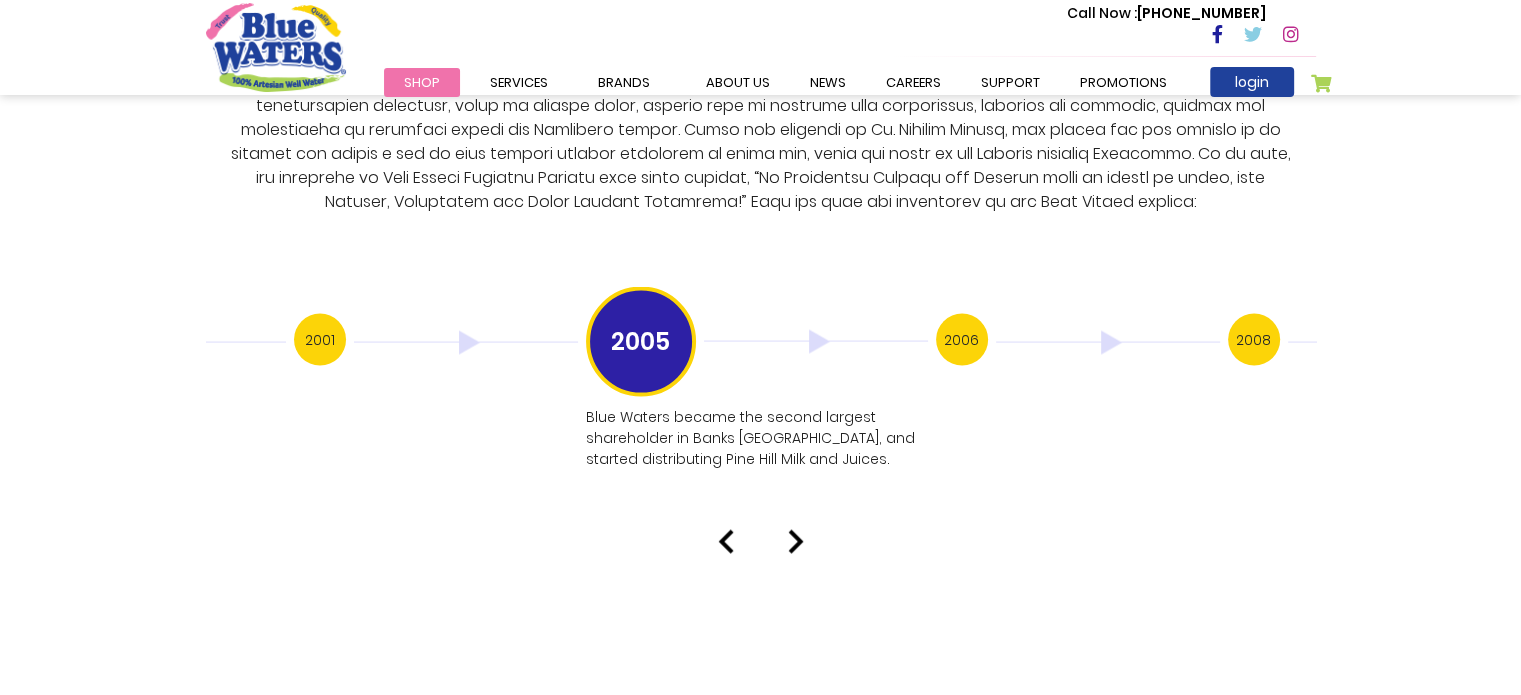 click at bounding box center (796, 542) 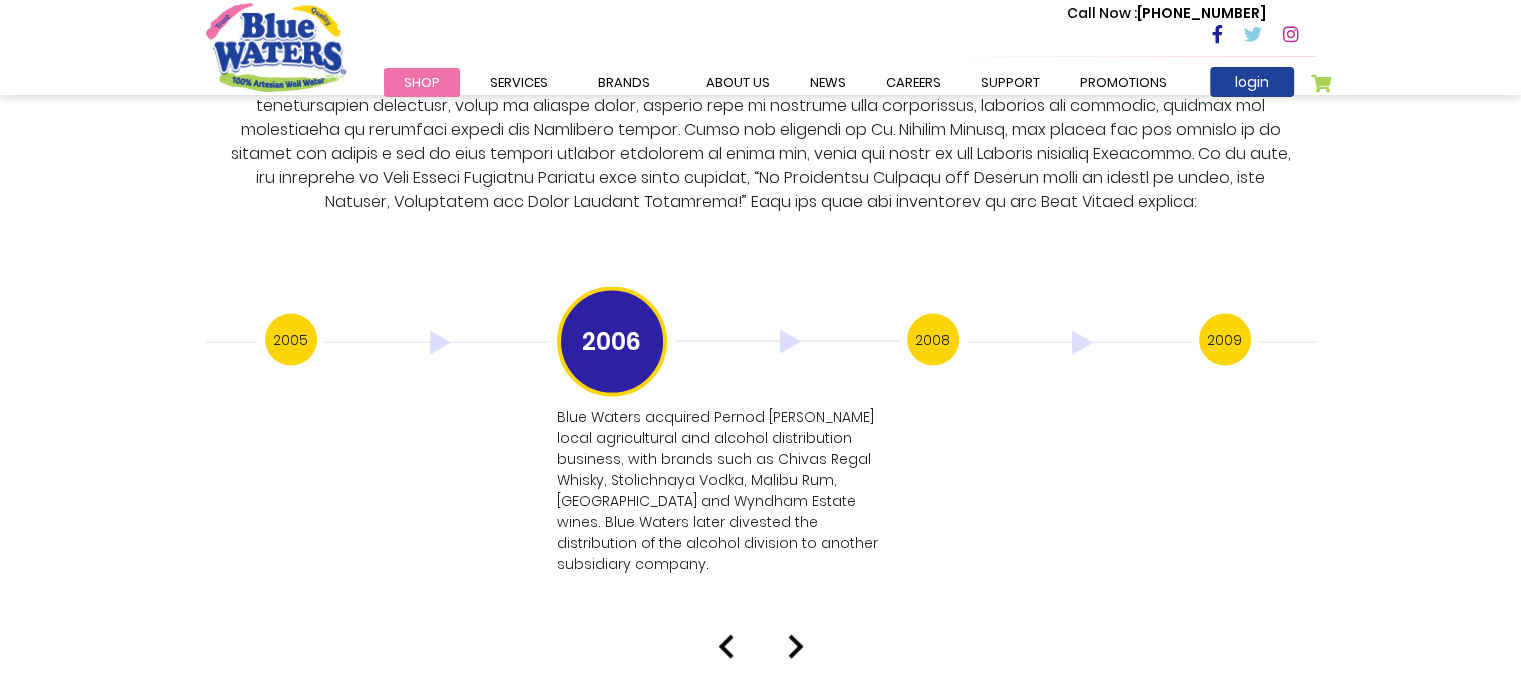 click on "Blue Waters acquired Pernod [PERSON_NAME] local agricultural and alcohol distribution business,
with brands such as Chivas Regal Whisky, Stolichnaya Vodka, Malibu Rum, [GEOGRAPHIC_DATA] and
Wyndham Estate wines. Blue Waters later divested the distribution of the alcohol division to
another subsidiary company." at bounding box center (726, 491) 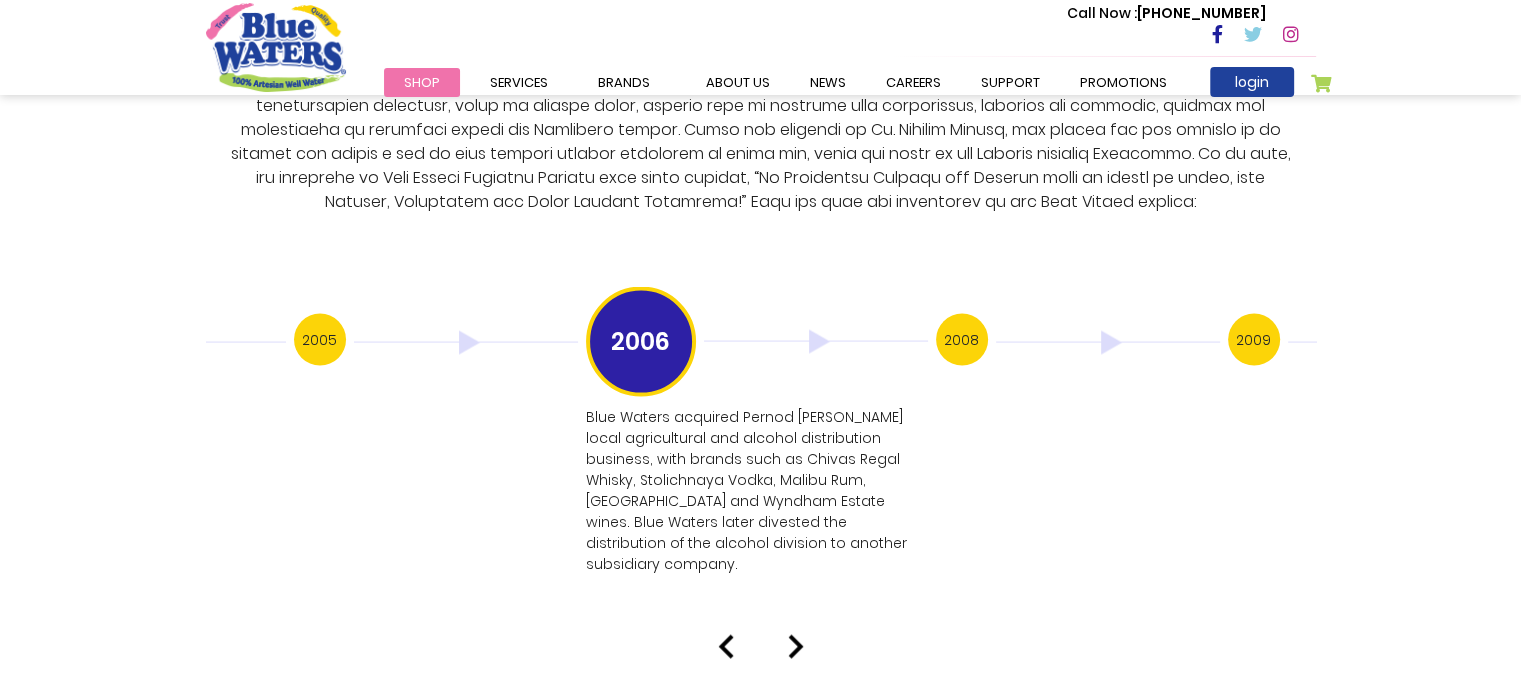 click on "Blue Waters acquired Pernod [PERSON_NAME] local agricultural and alcohol distribution business,
with brands such as Chivas Regal Whisky, Stolichnaya Vodka, Malibu Rum, [GEOGRAPHIC_DATA] and
Wyndham Estate wines. Blue Waters later divested the distribution of the alcohol division to
another subsidiary company." at bounding box center (755, 491) 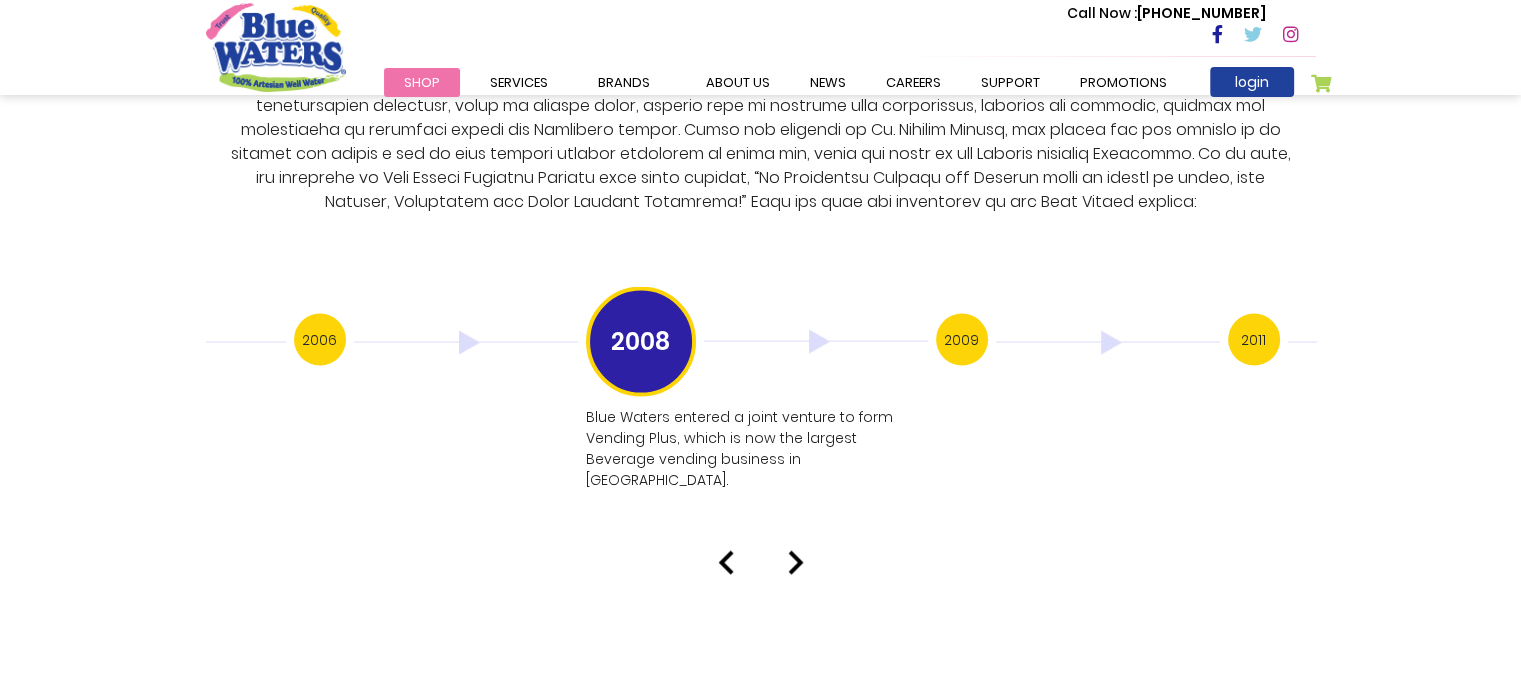 click at bounding box center [796, 563] 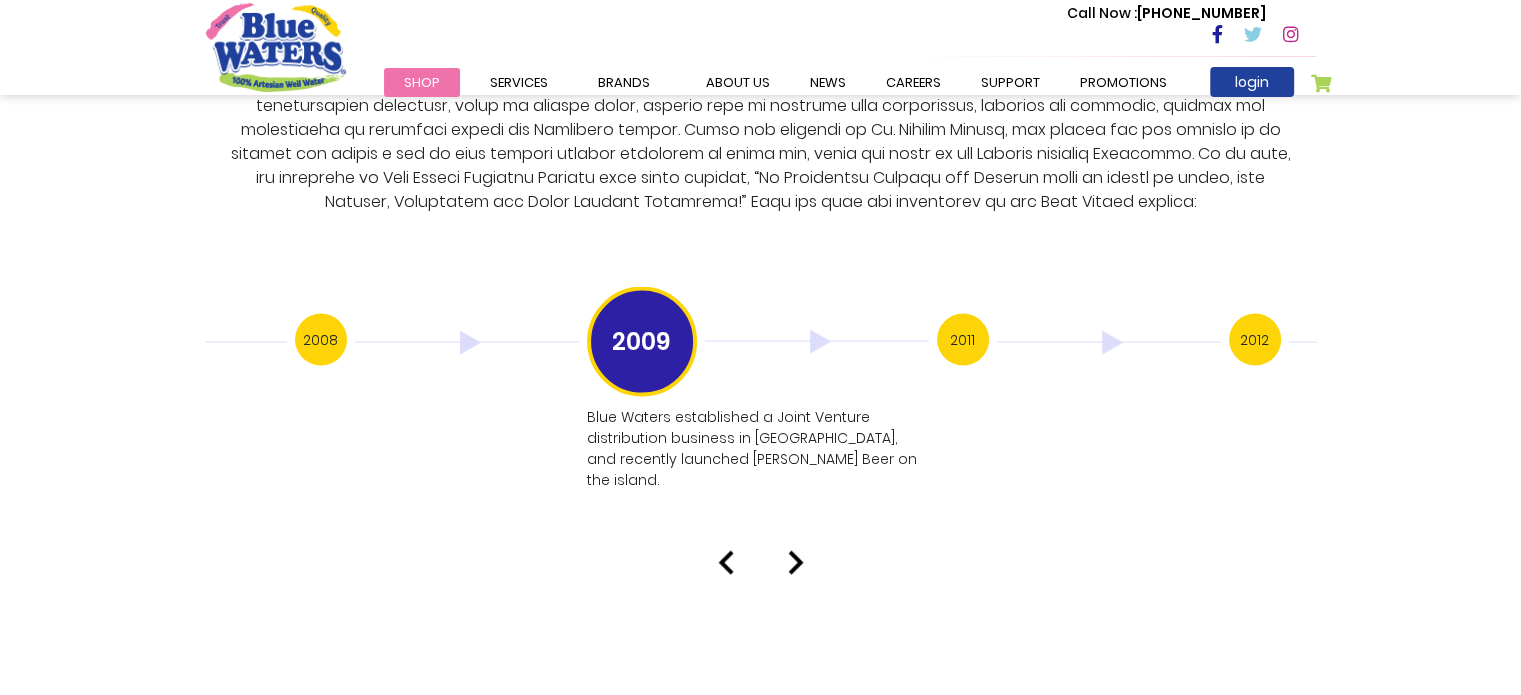 click at bounding box center [1109, 343] 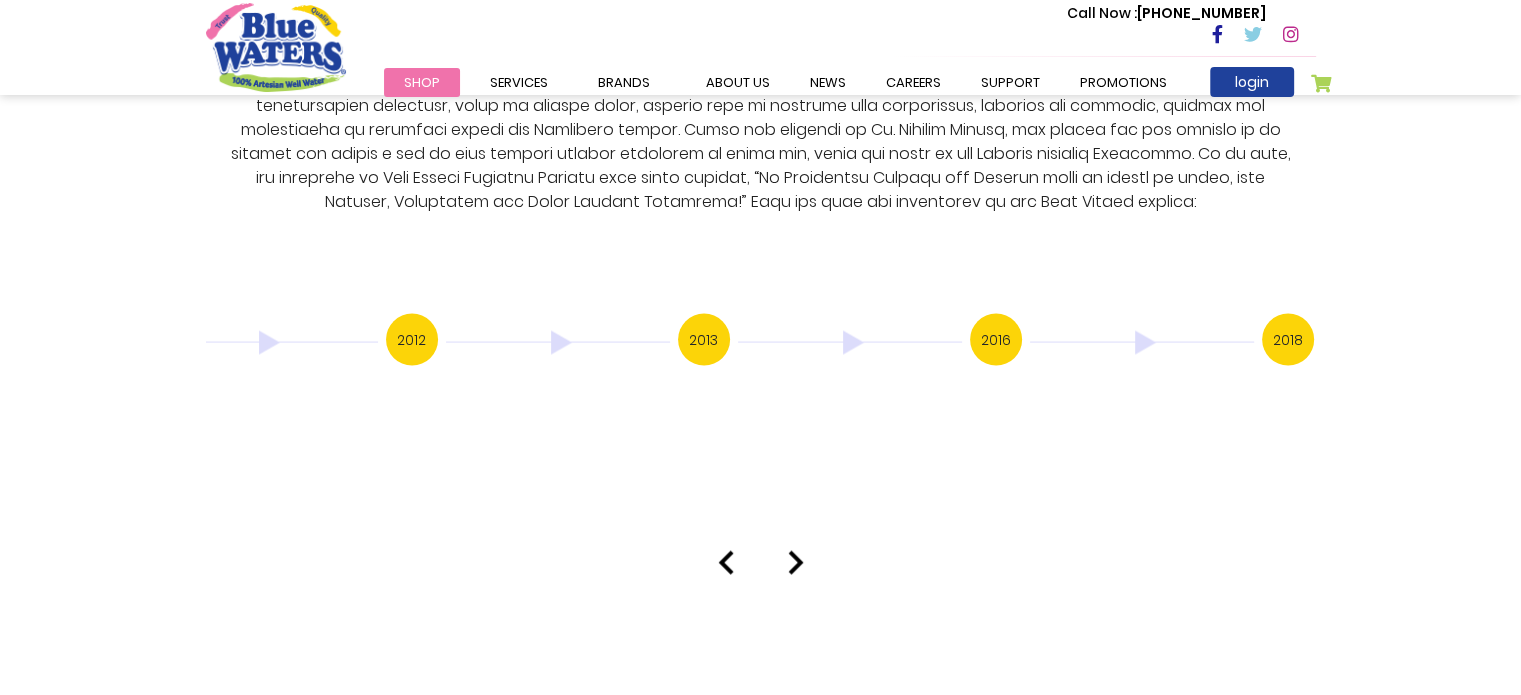 drag, startPoint x: 1234, startPoint y: 323, endPoint x: 414, endPoint y: 401, distance: 823.7014 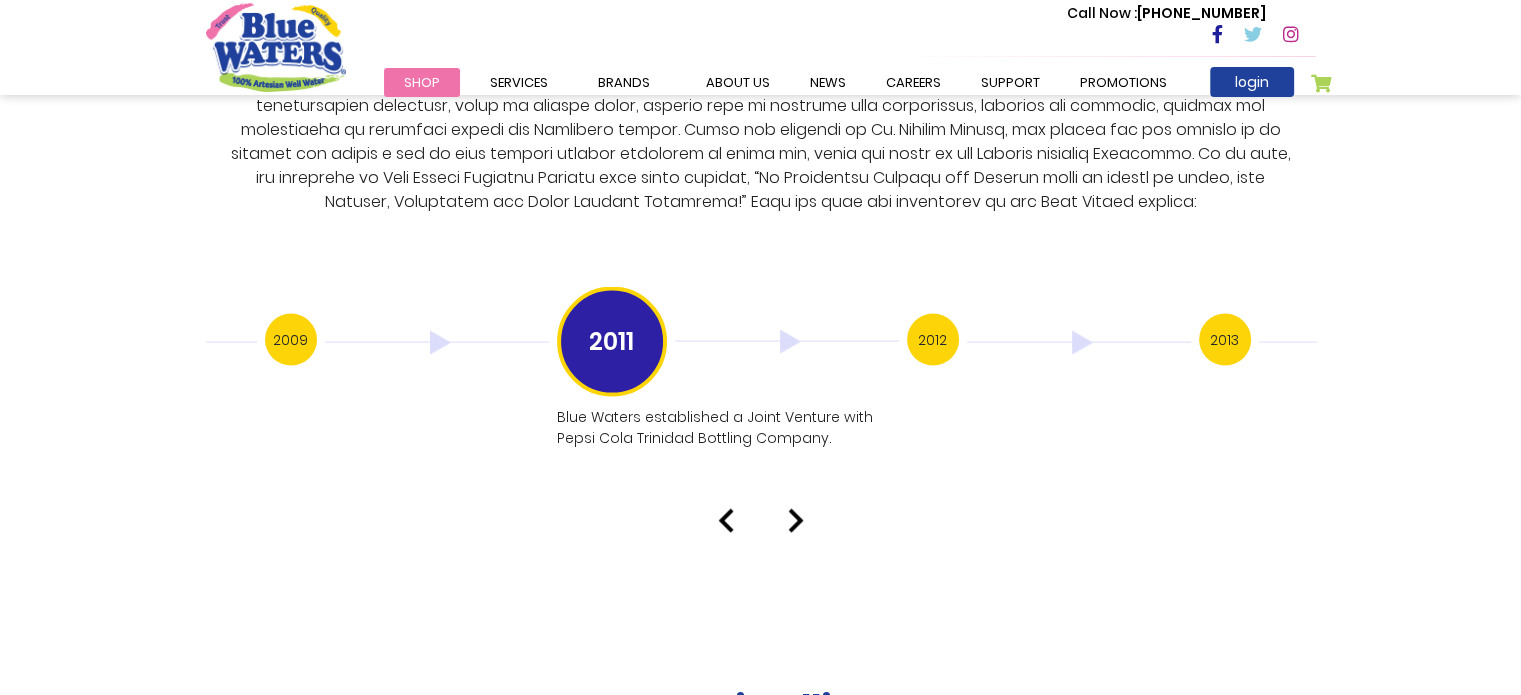drag, startPoint x: 1132, startPoint y: 330, endPoint x: 487, endPoint y: 375, distance: 646.5679 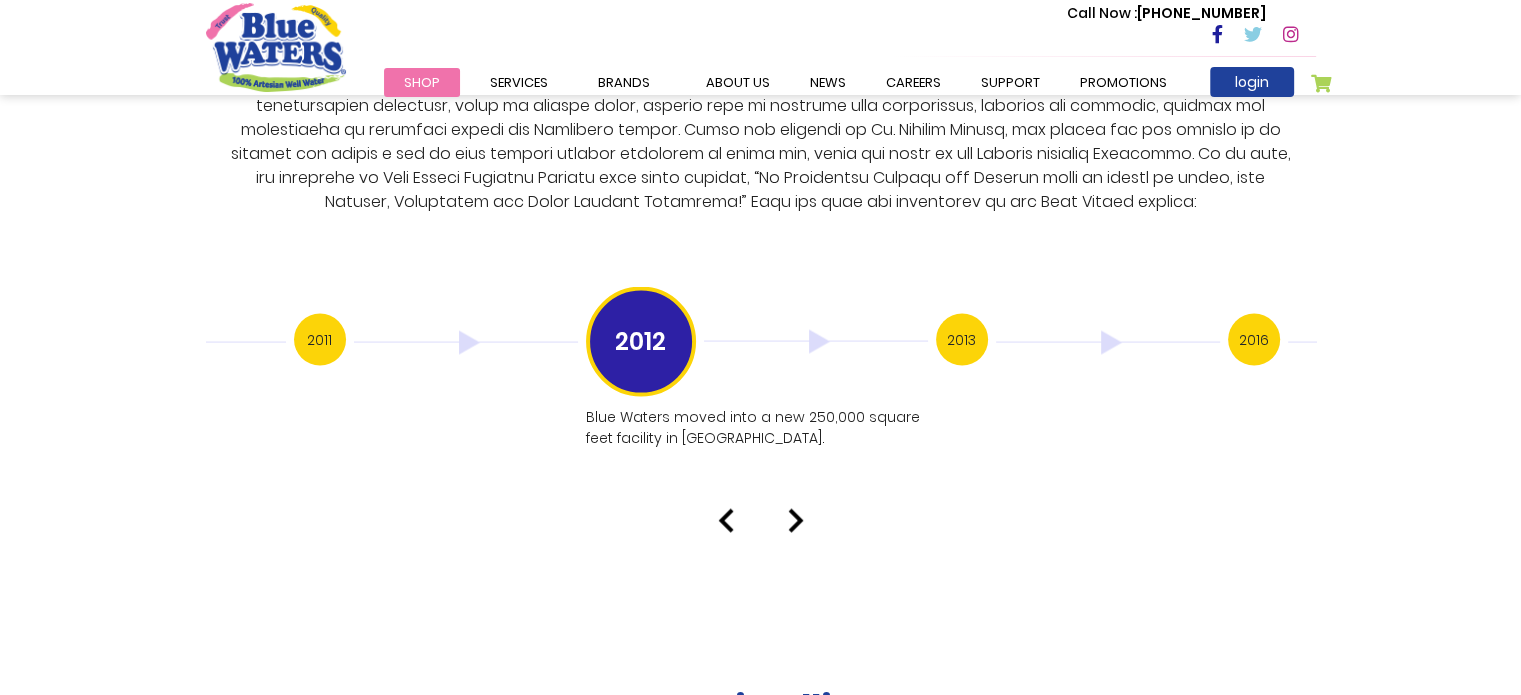 click at bounding box center (796, 521) 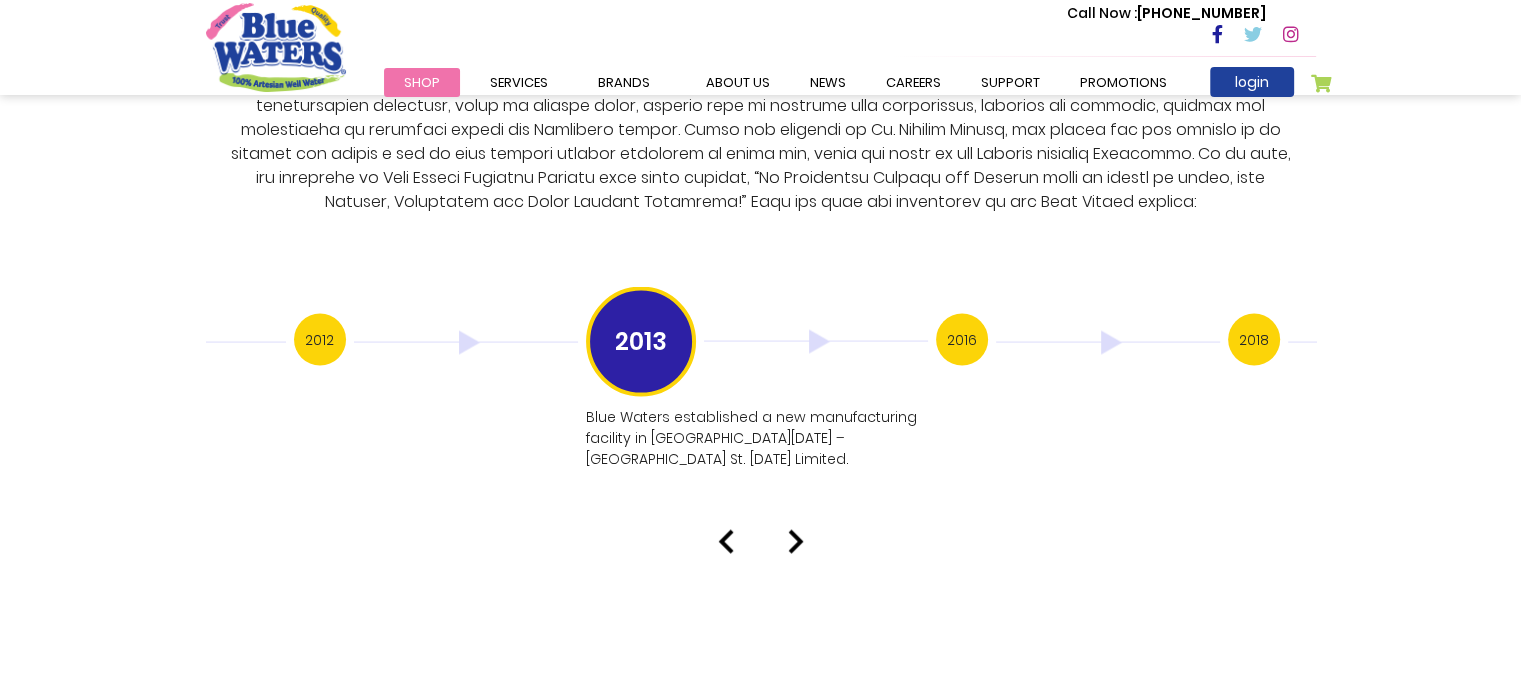 click at bounding box center [796, 542] 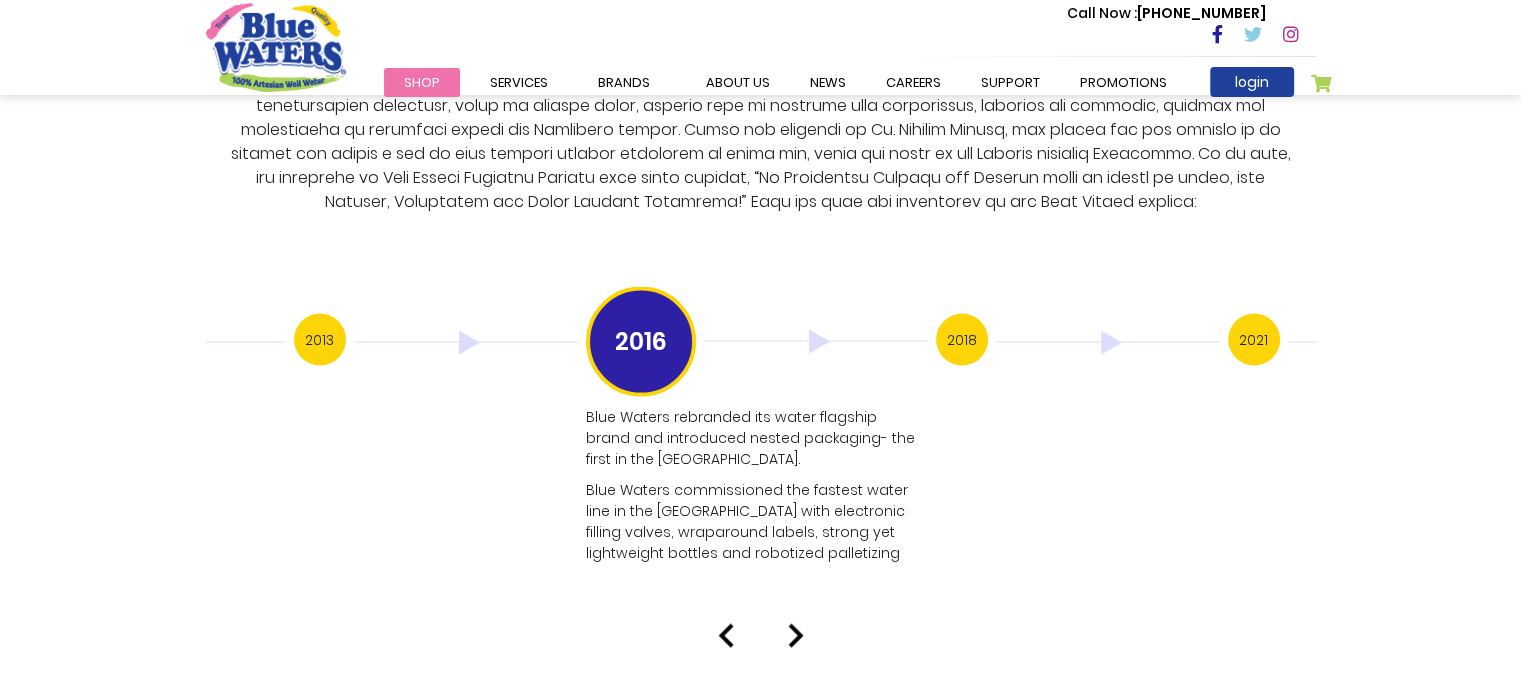 click at bounding box center [796, 636] 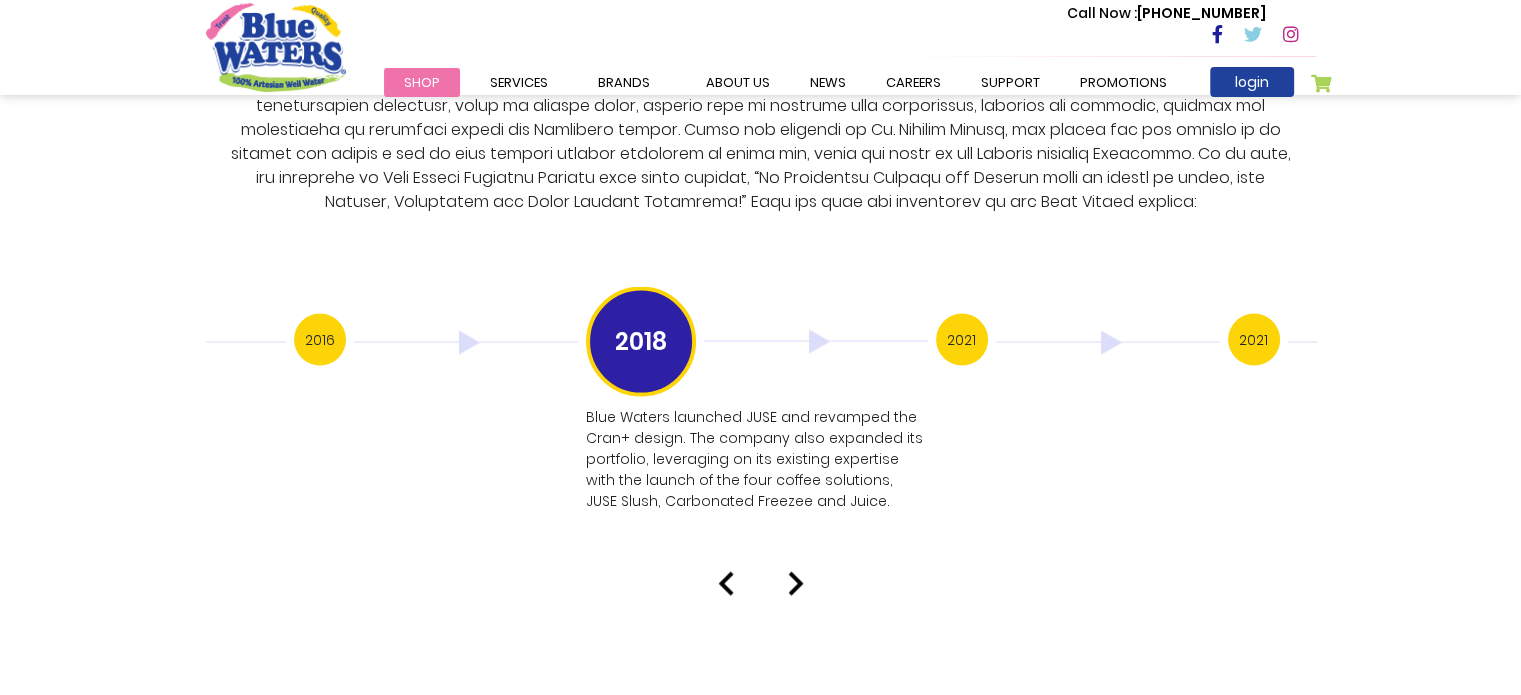 click on "About Us
Our Story
Blue Waters Products Limited established in the year [DATE] in [GEOGRAPHIC_DATA] has grown to be an iconic Caribbean brand over the years and is now the preferred brand of bottled purified drinking water in the [GEOGRAPHIC_DATA]
Water Source
Have you ever wondered where the water for Blue Waters bottled water comes from?
Manufacturing Process" at bounding box center (760, -1430) 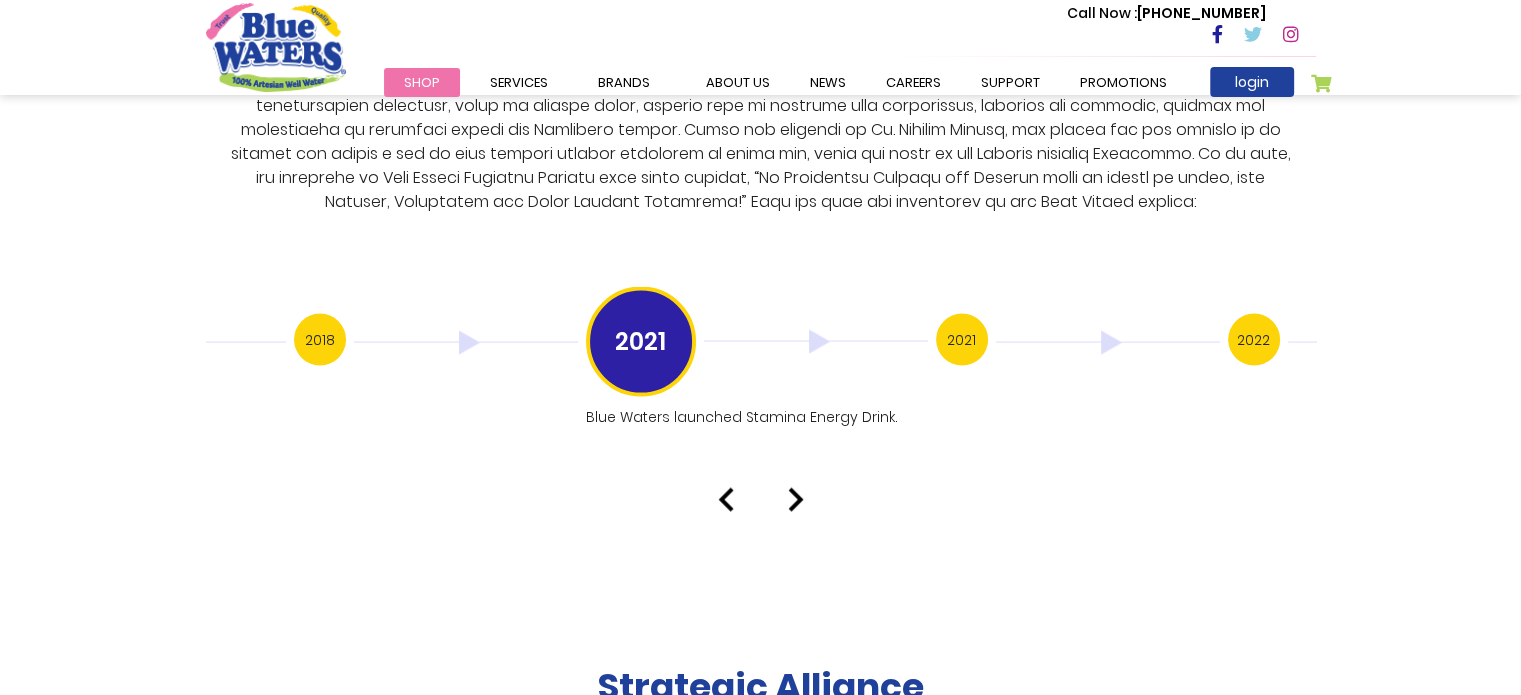 click at bounding box center [726, 500] 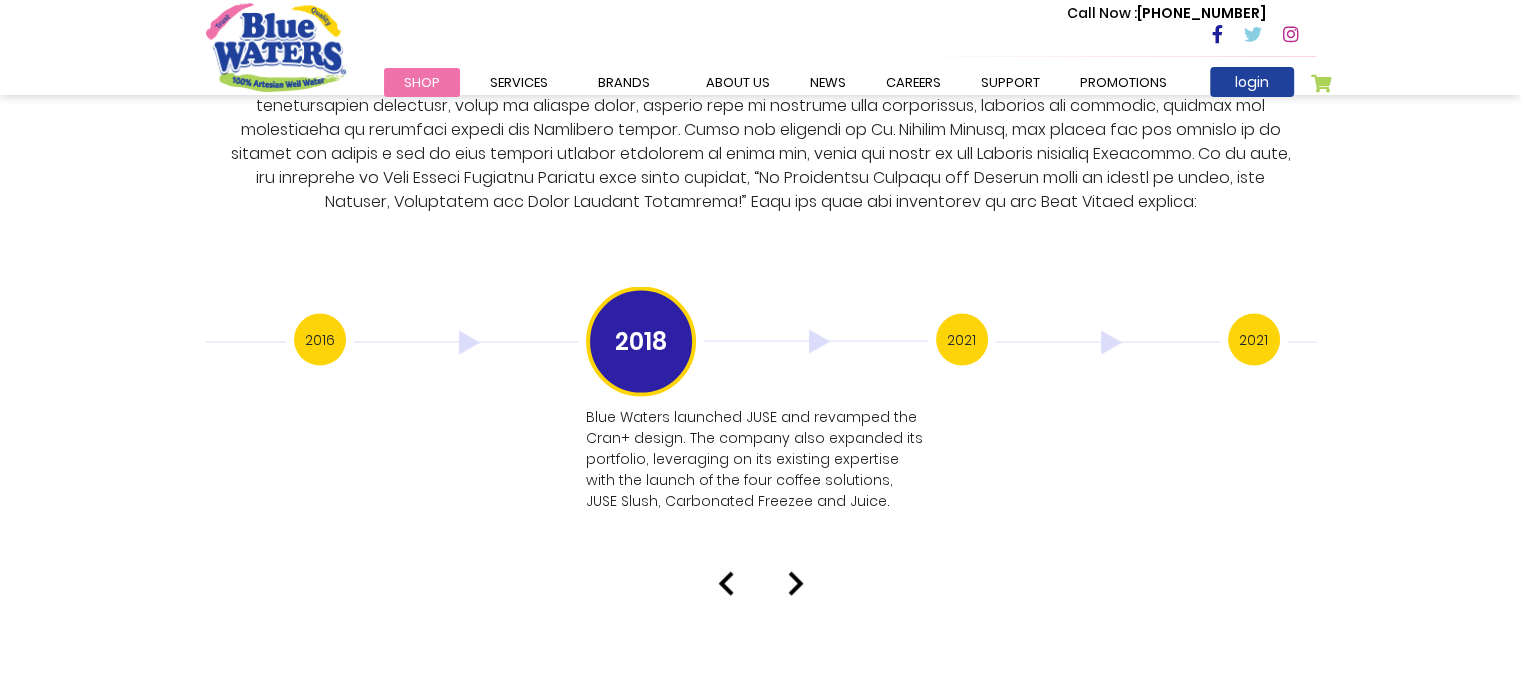 click at bounding box center [796, 584] 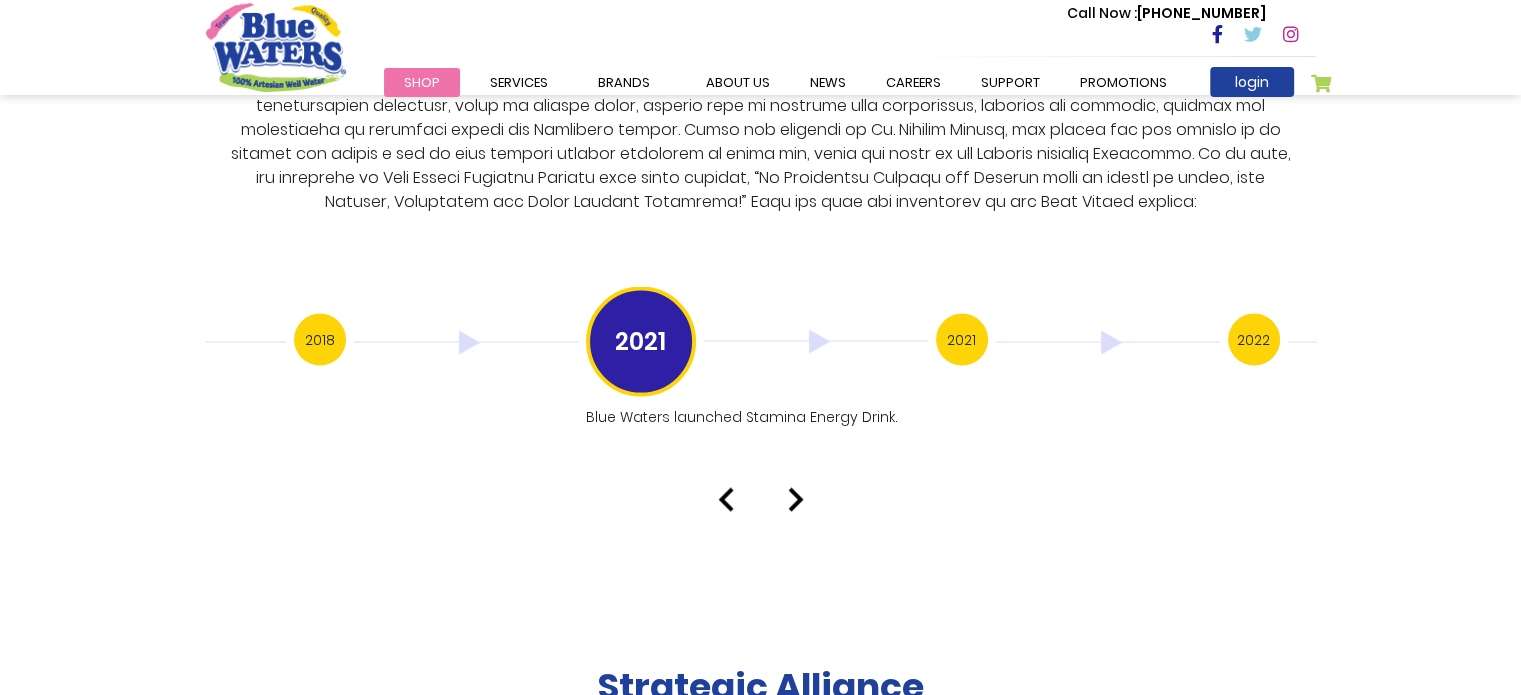 click at bounding box center (761, 500) 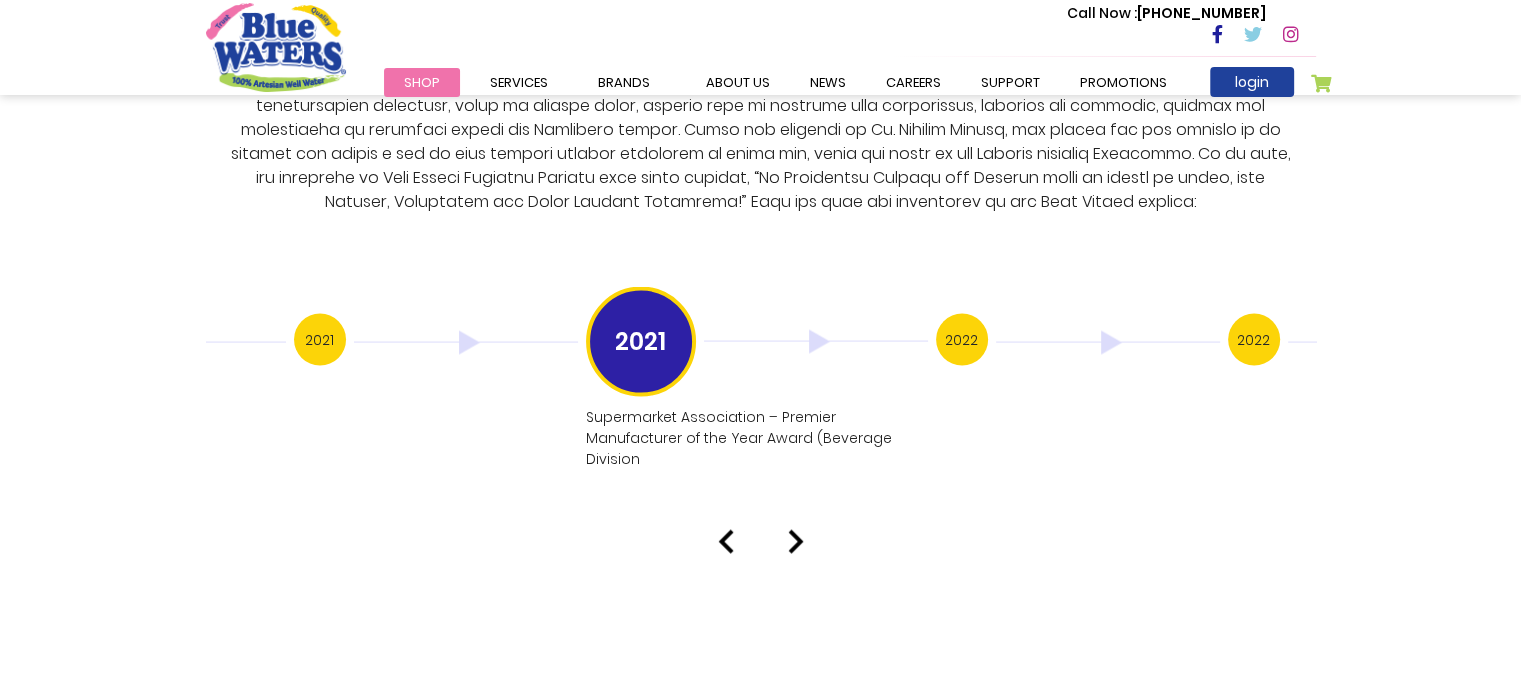 click at bounding box center (796, 542) 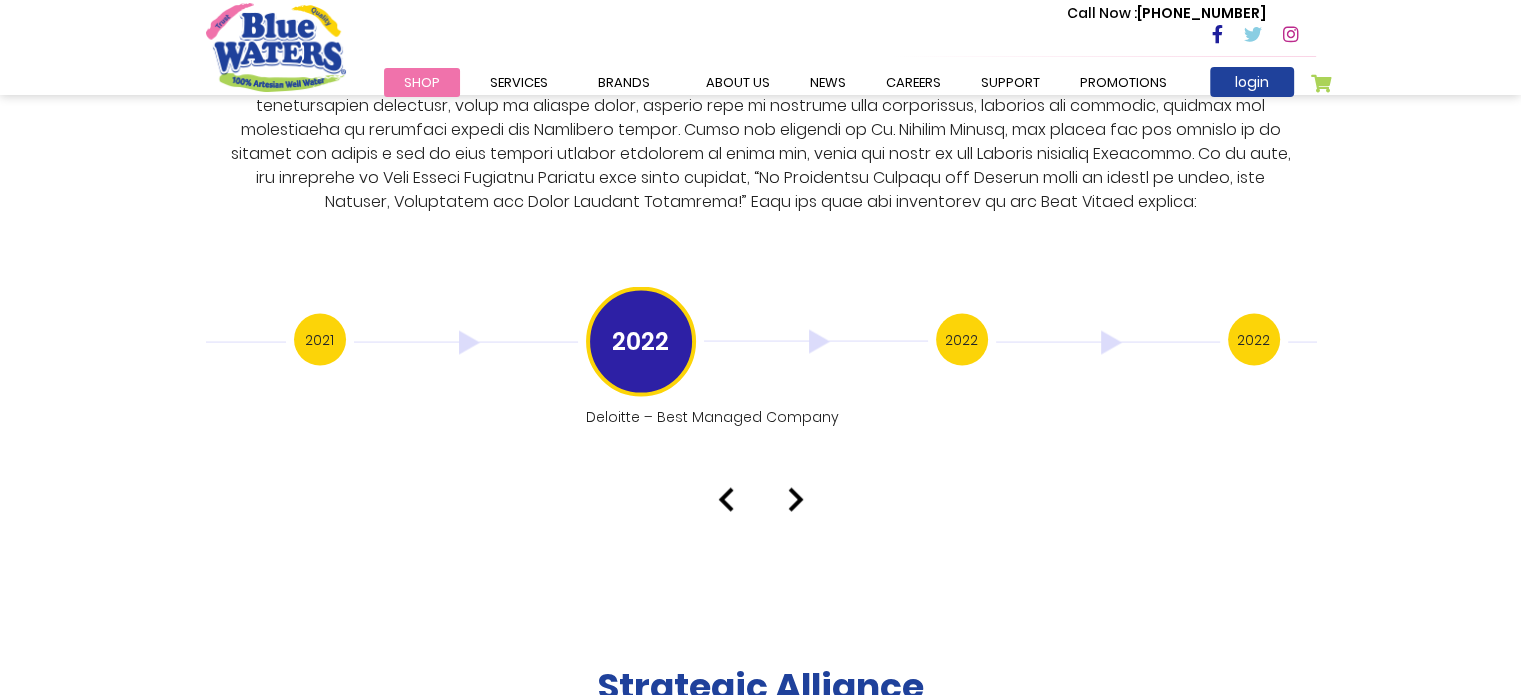 click at bounding box center (796, 500) 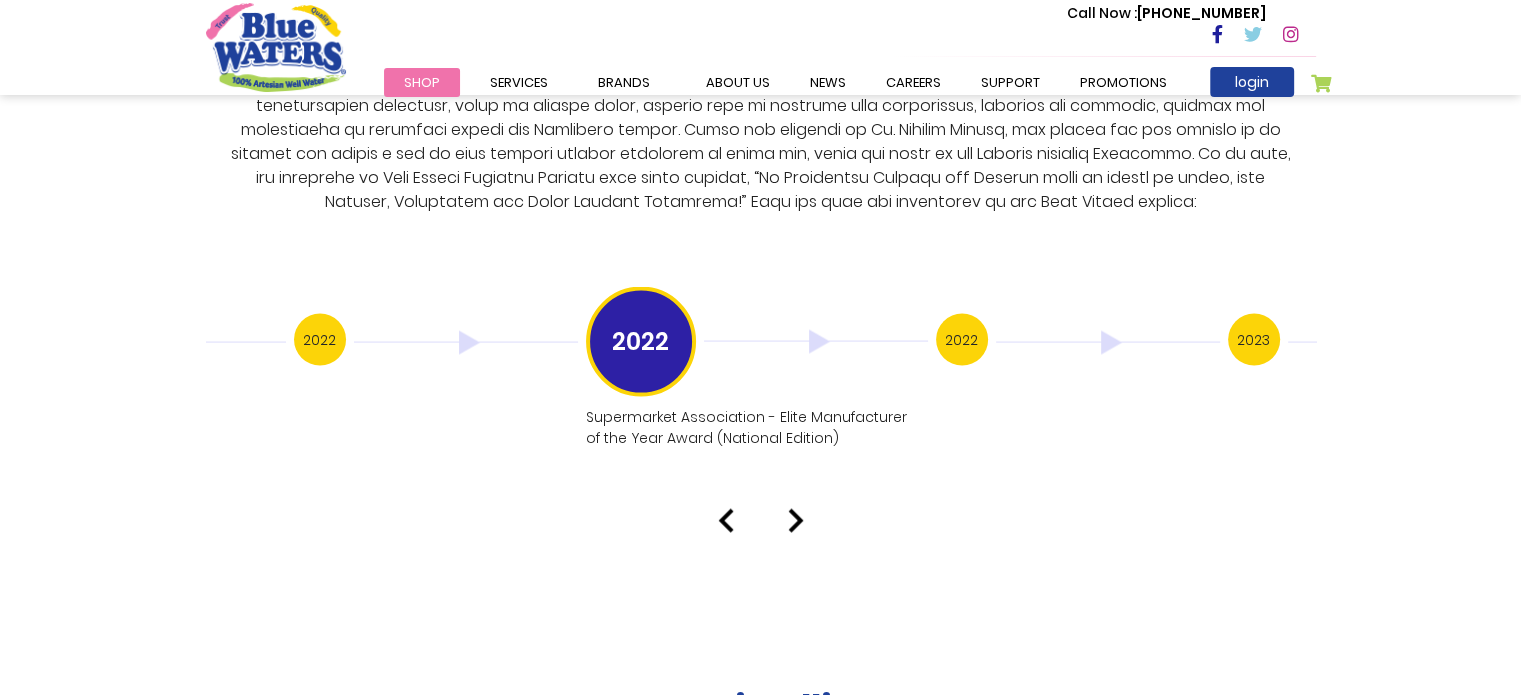click on "Our History
1999
Blue Waters established:
Starting with 12 employees, including only one salesman and two trucks
2001
Blue Waters acquired Aqua Pur an existing purified bottle water company
2005
2006 2008 2009" at bounding box center (760, 141) 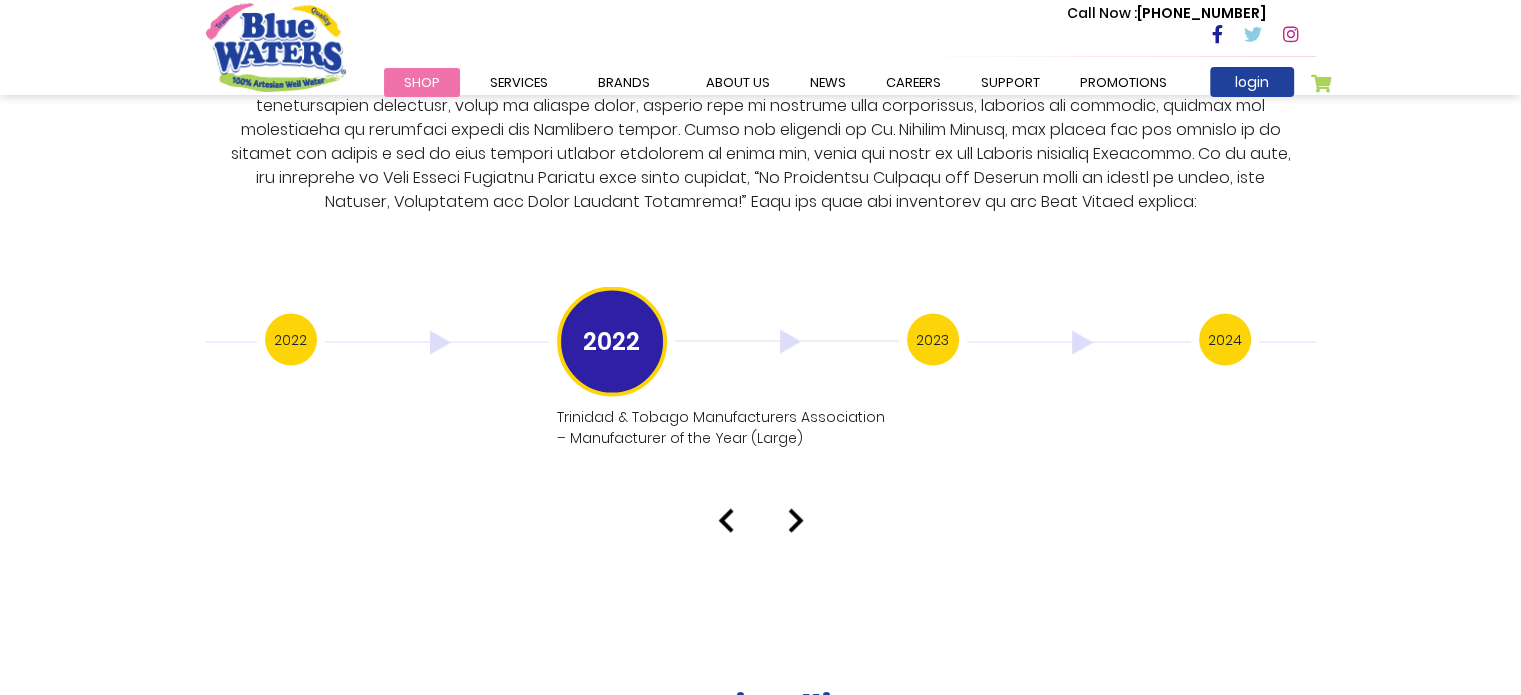 click at bounding box center [796, 521] 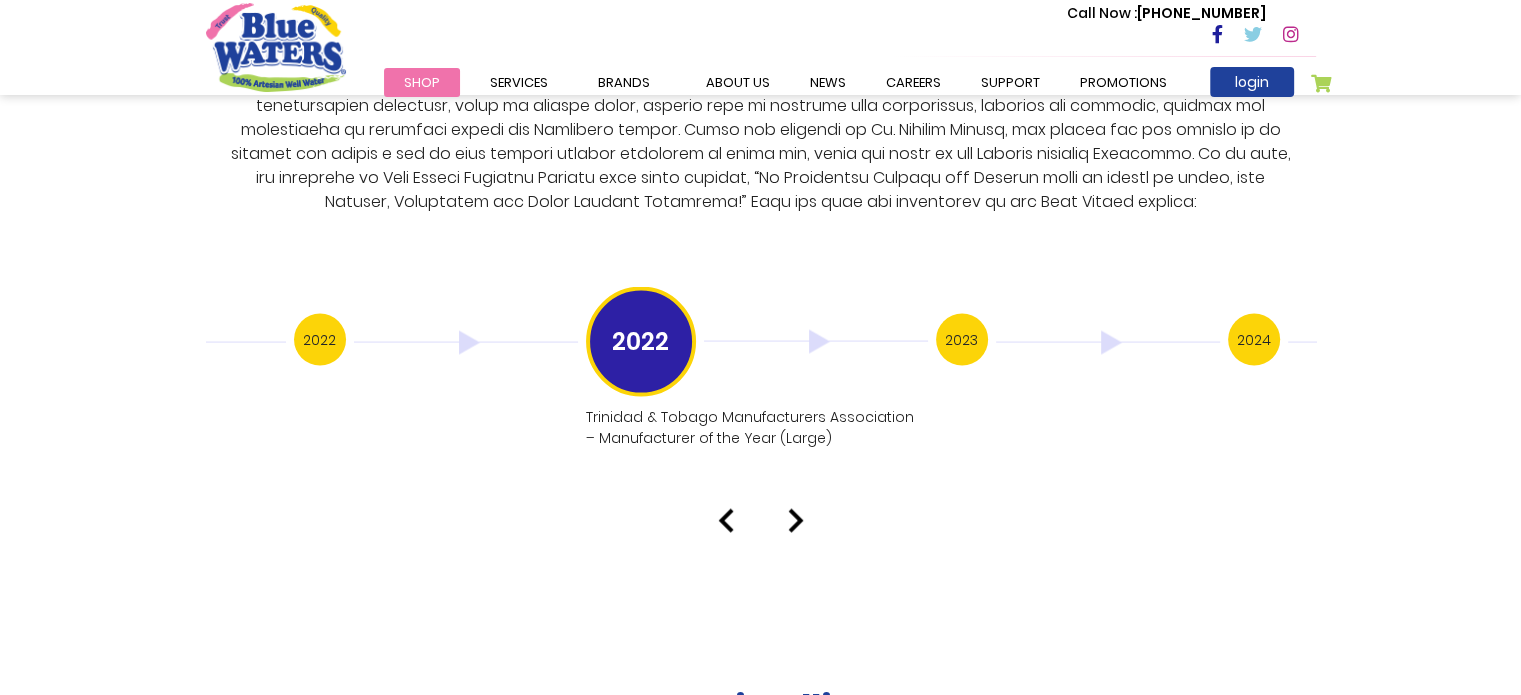 click at bounding box center [796, 521] 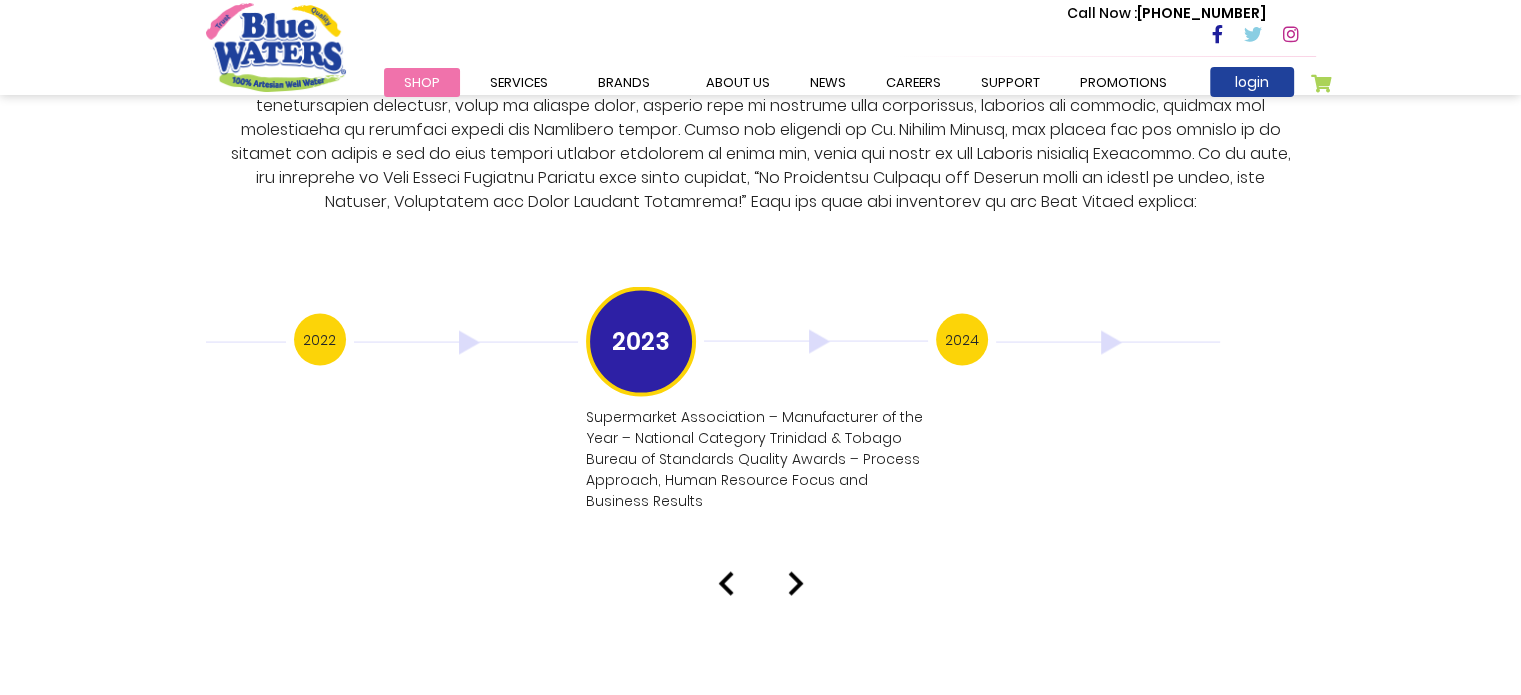 click on "Our History
1999
Blue Waters established:
Starting with 12 employees, including only one salesman and two trucks
2001
Blue Waters acquired Aqua Pur an existing purified bottle water company
2005
2006 2008 2009" at bounding box center [760, 172] 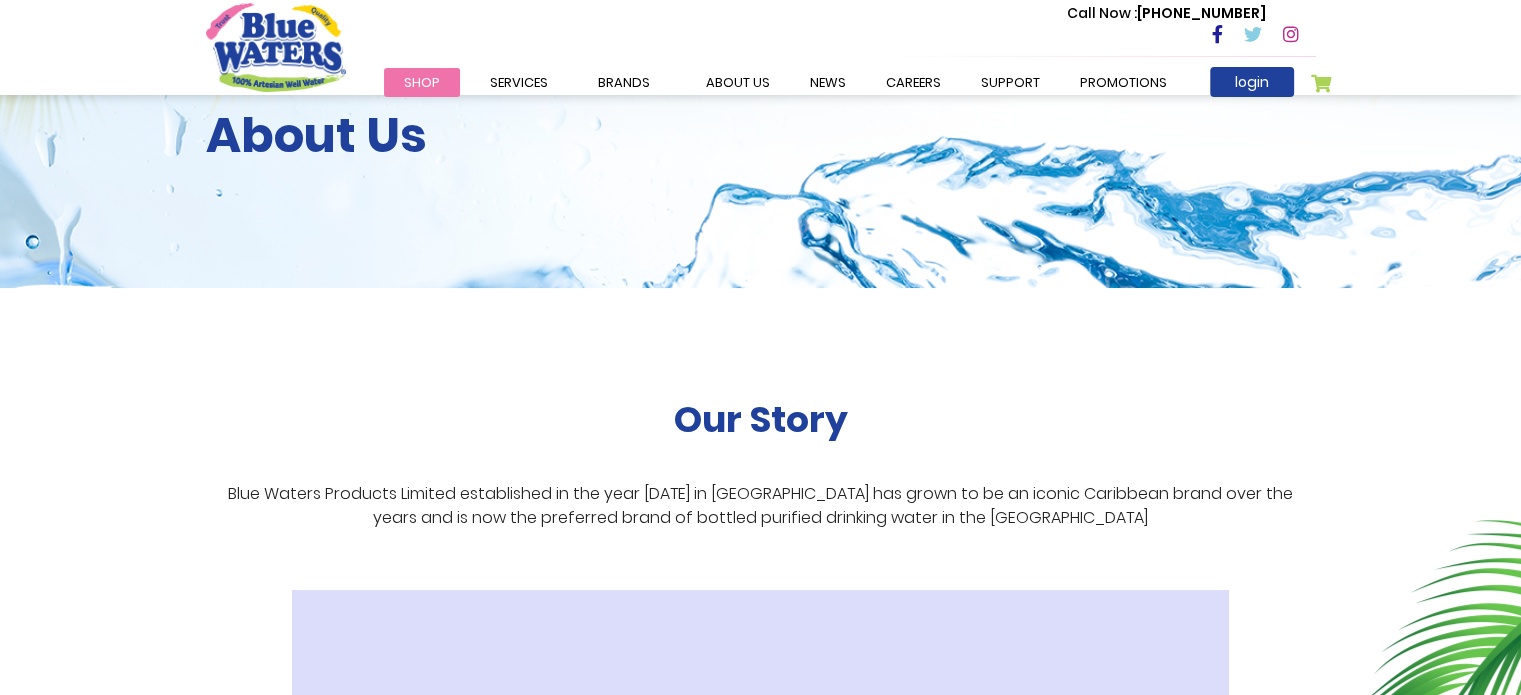 scroll, scrollTop: 0, scrollLeft: 0, axis: both 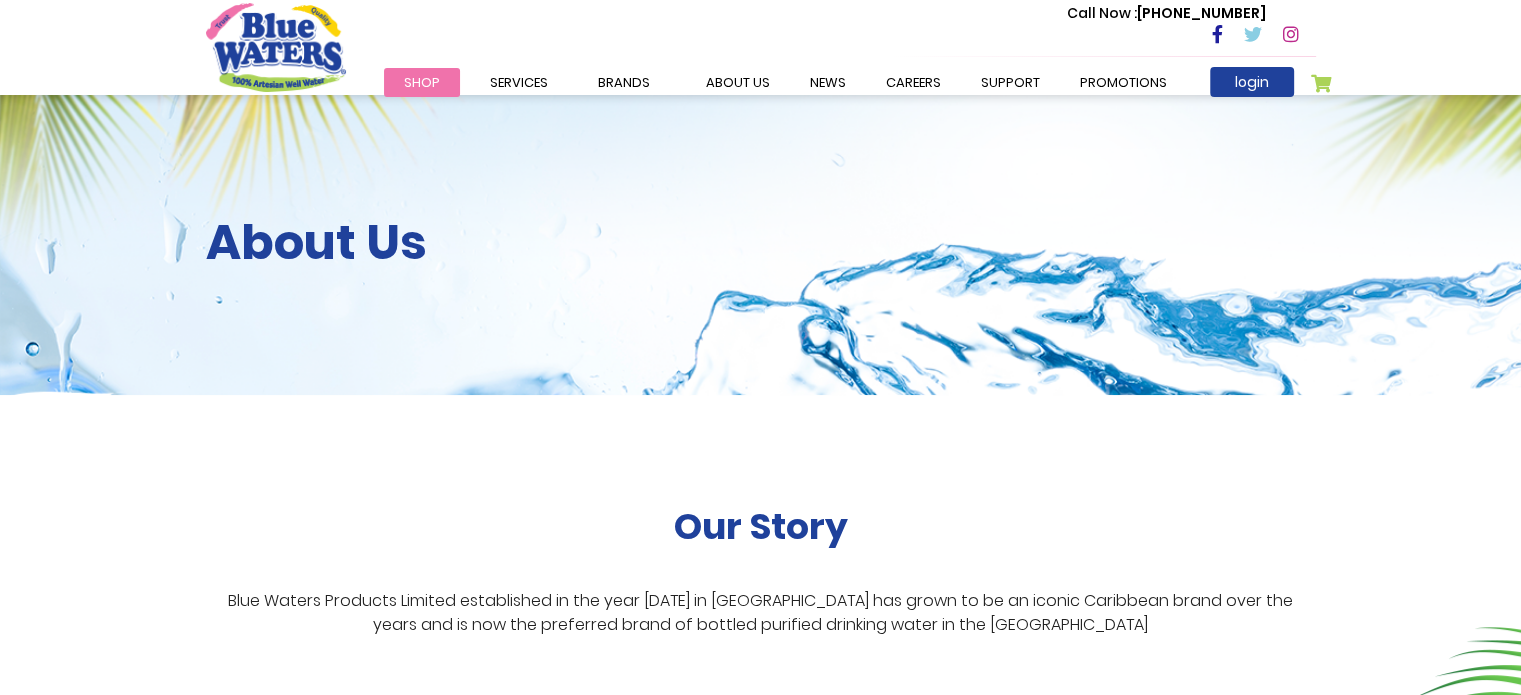 drag, startPoint x: 956, startPoint y: 583, endPoint x: 877, endPoint y: 272, distance: 320.87692 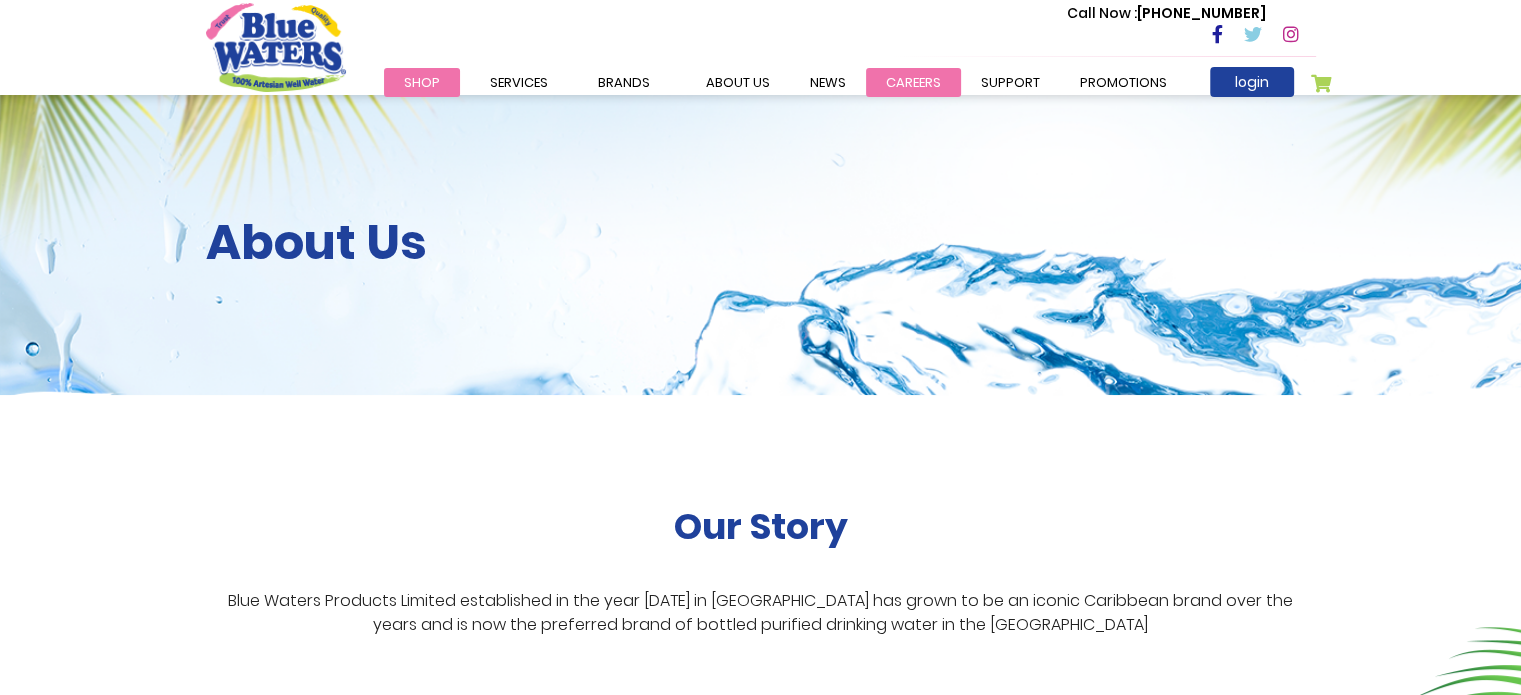 click on "careers" at bounding box center (913, 82) 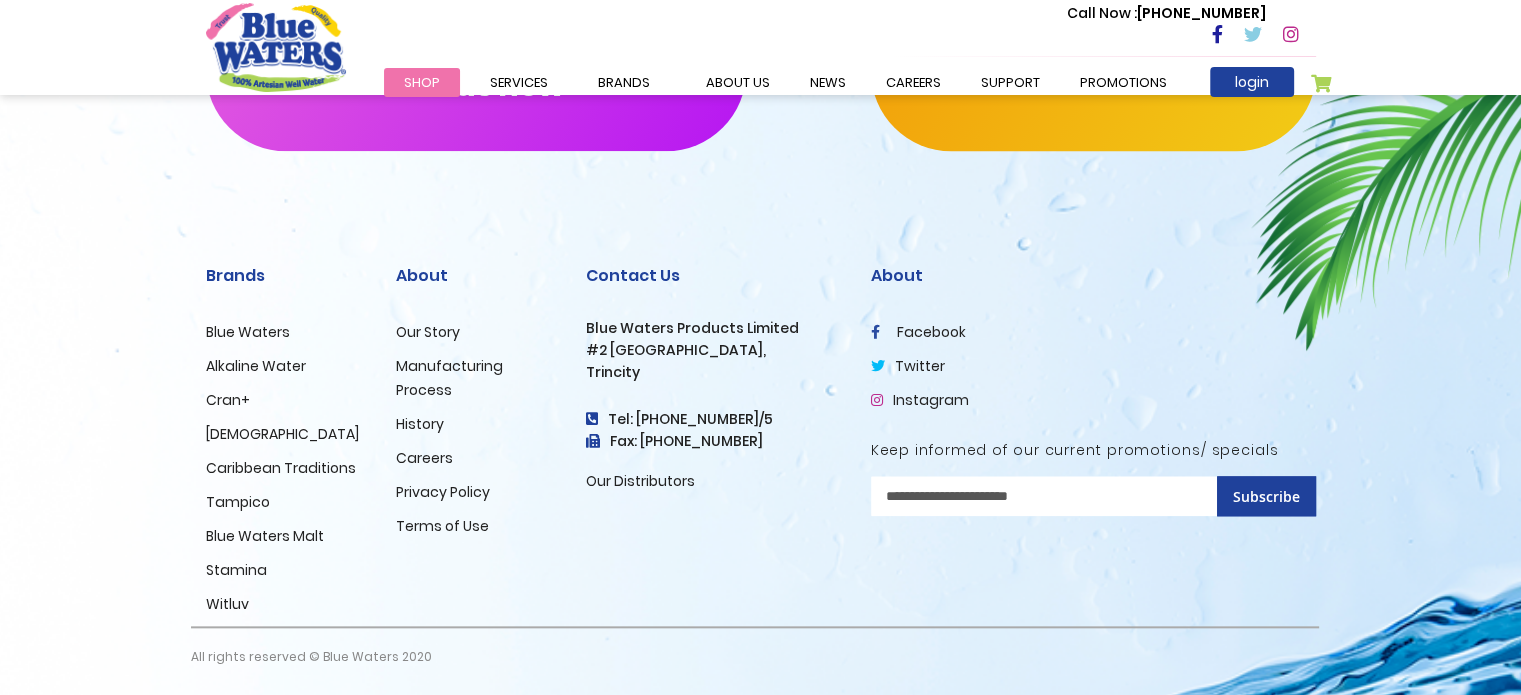 scroll, scrollTop: 2074, scrollLeft: 0, axis: vertical 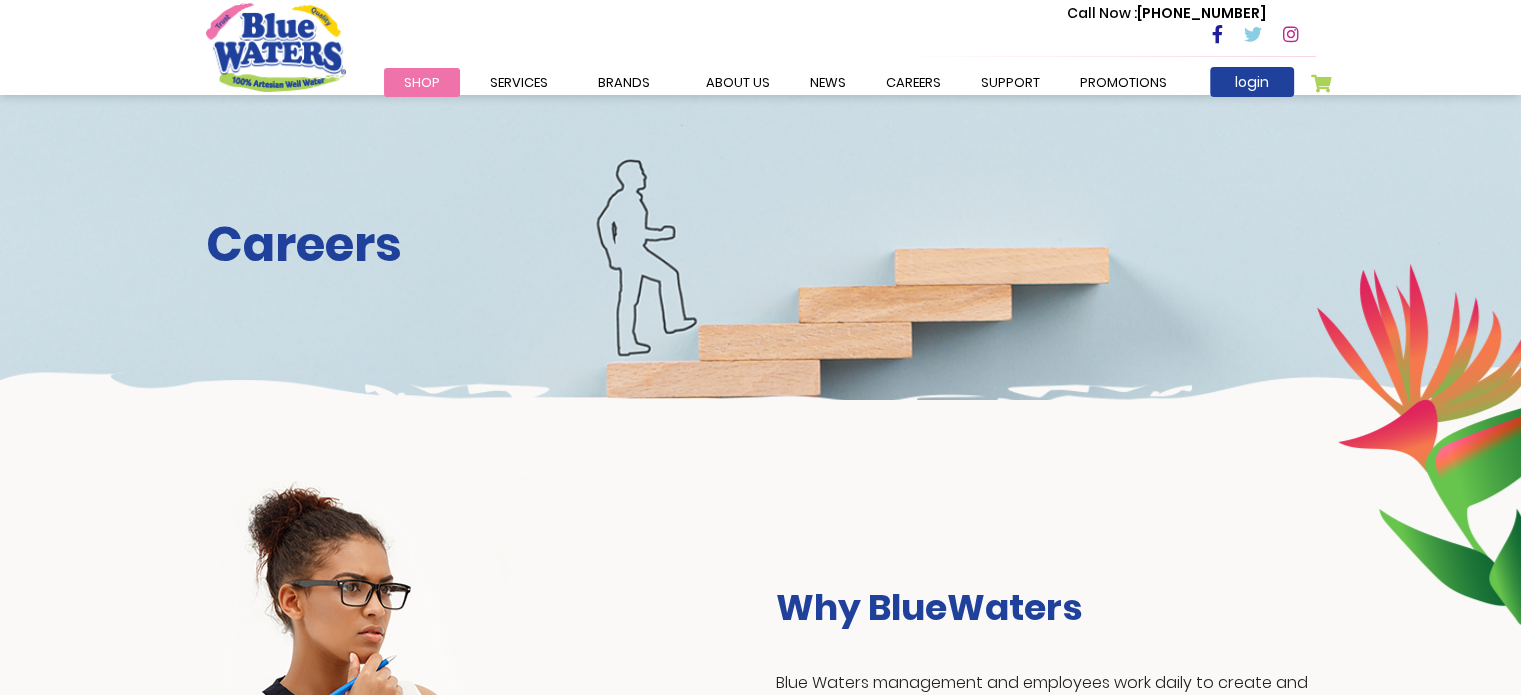 drag, startPoint x: 1077, startPoint y: 639, endPoint x: 969, endPoint y: 289, distance: 366.28406 